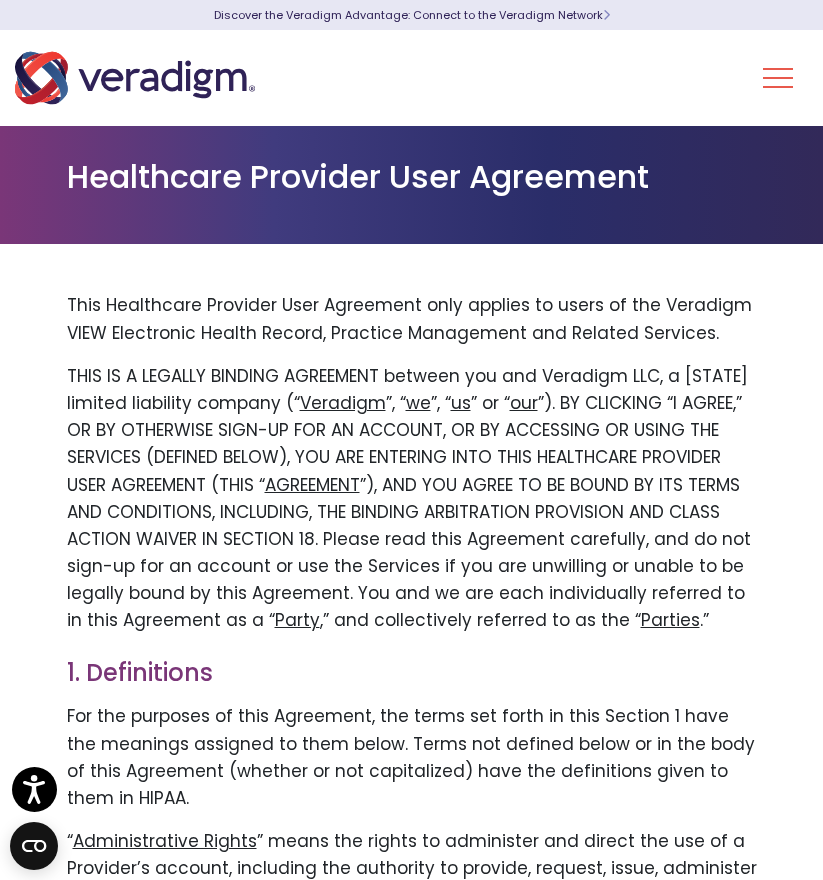scroll, scrollTop: 0, scrollLeft: 0, axis: both 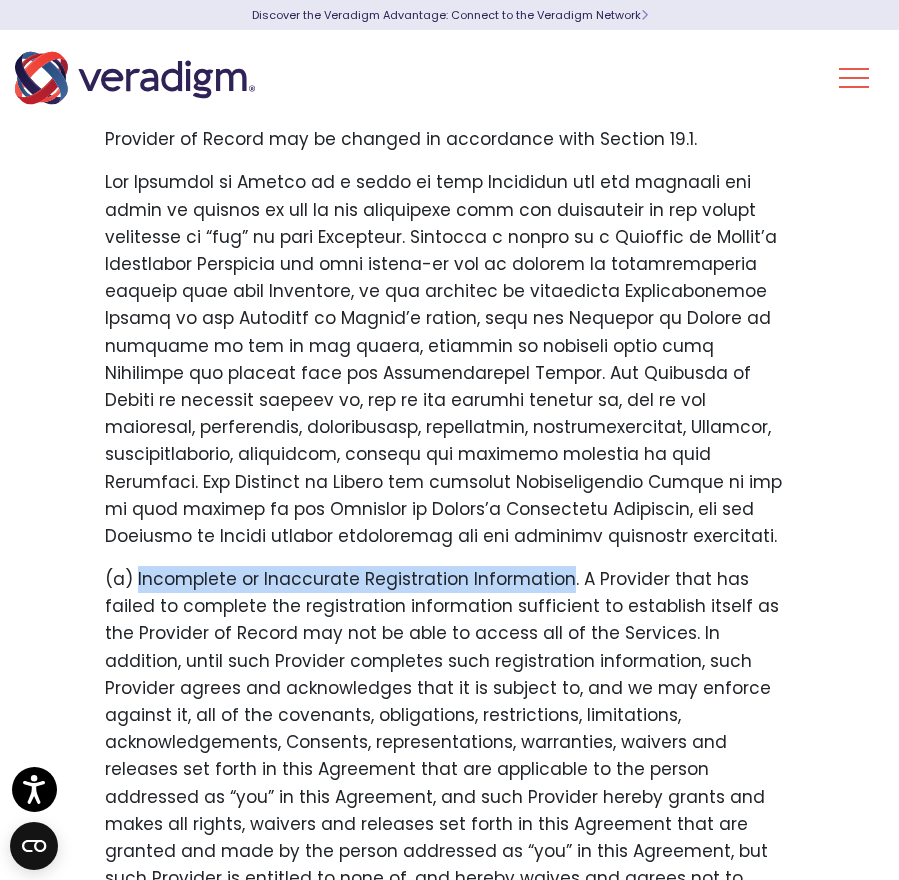 drag, startPoint x: 135, startPoint y: 468, endPoint x: 559, endPoint y: 451, distance: 424.34067 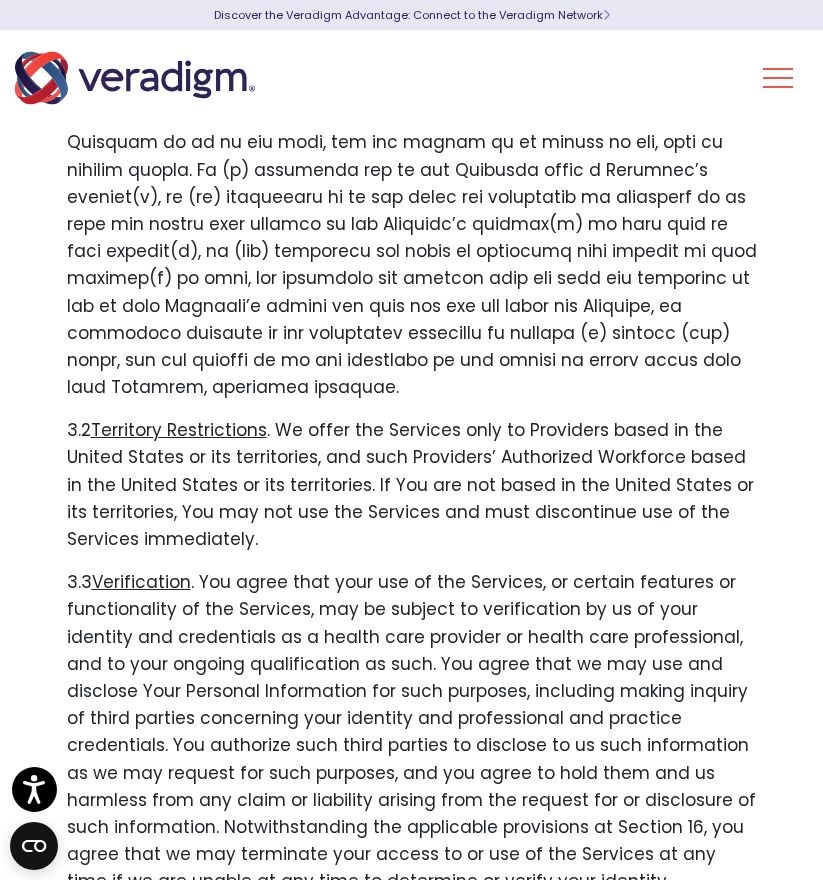 scroll, scrollTop: 7540, scrollLeft: 0, axis: vertical 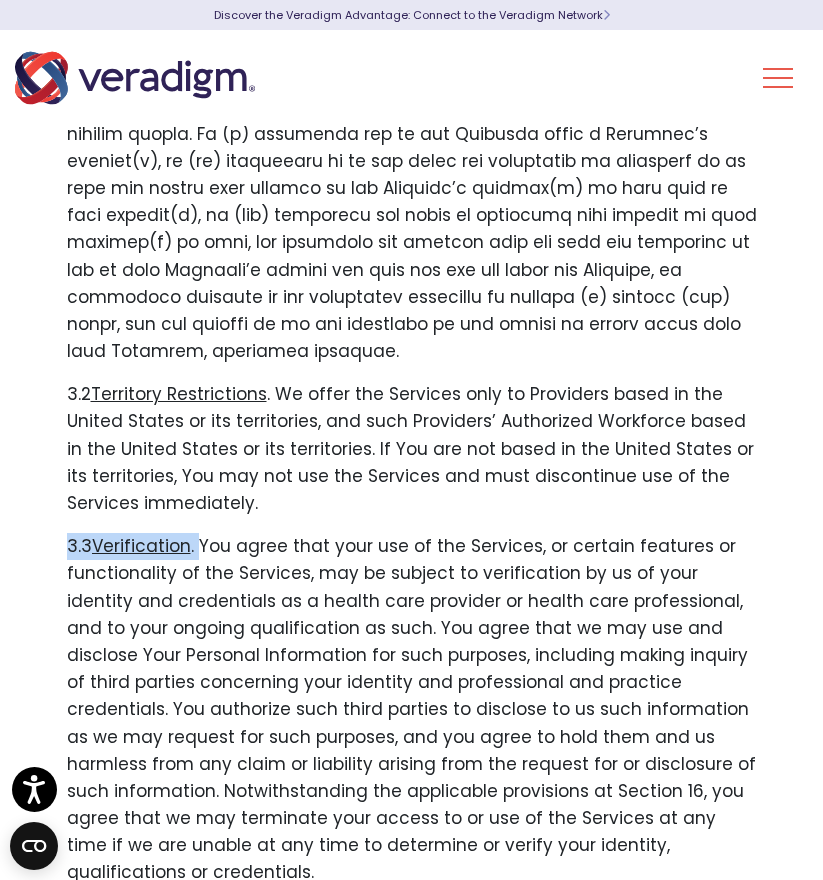 drag, startPoint x: 67, startPoint y: 323, endPoint x: 202, endPoint y: 329, distance: 135.13327 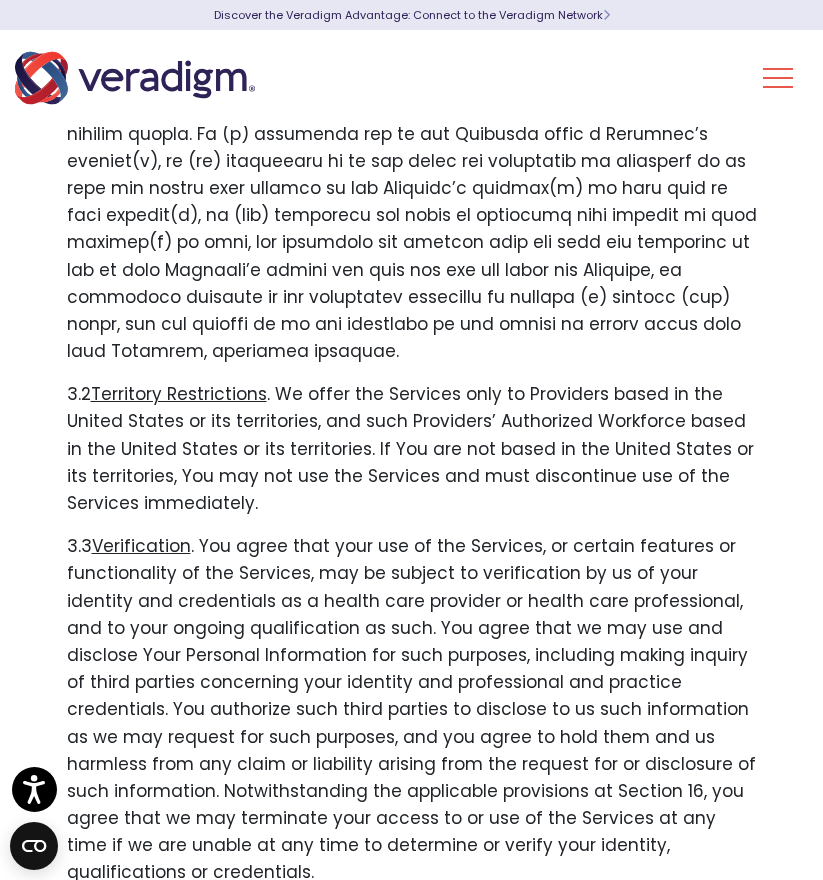 click on "3.3  Verification . You agree that your use of the Services, or certain features or functionality of the Services, may be subject to verification by us of your identity and credentials as a health care provider or health care professional, and to your ongoing qualification as such. You agree that we may use and disclose Your Personal Information for such purposes, including making inquiry of third parties concerning your identity and professional and practice credentials. You authorize such third parties to disclose to us such information as we may request for such purposes, and you agree to hold them and us harmless from any claim or liability arising from the request for or disclosure of such information. Notwithstanding the applicable provisions at Section 16, you agree that we may terminate your access to or use of the Services at any time if we are unable at any time to determine or verify your identity, qualifications or credentials." at bounding box center [412, 709] 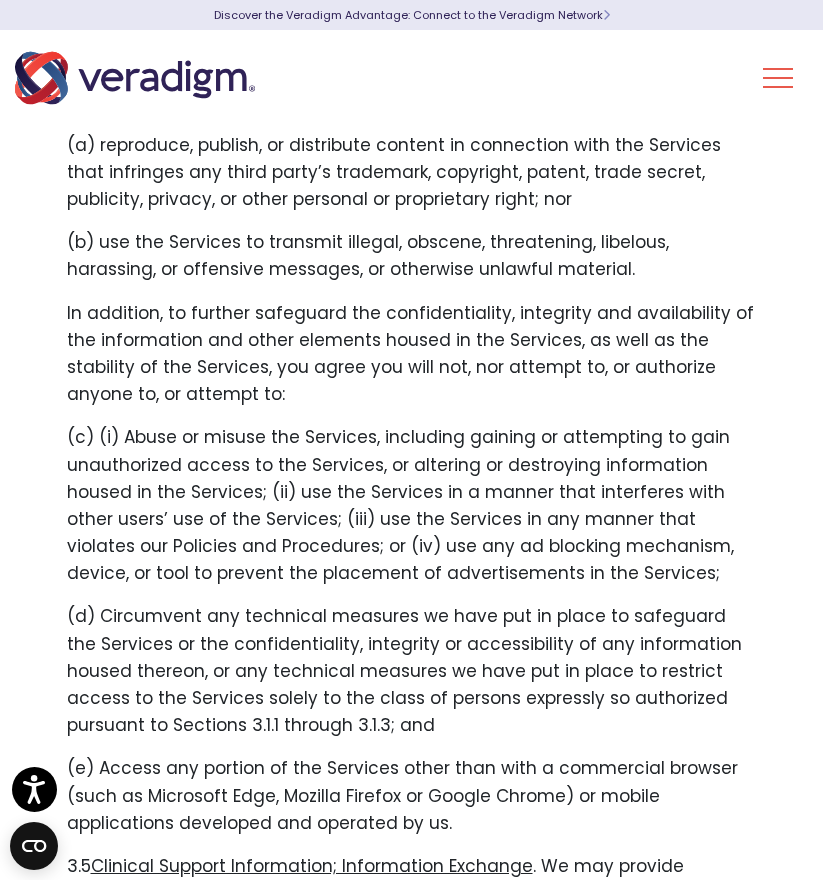 scroll, scrollTop: 8840, scrollLeft: 0, axis: vertical 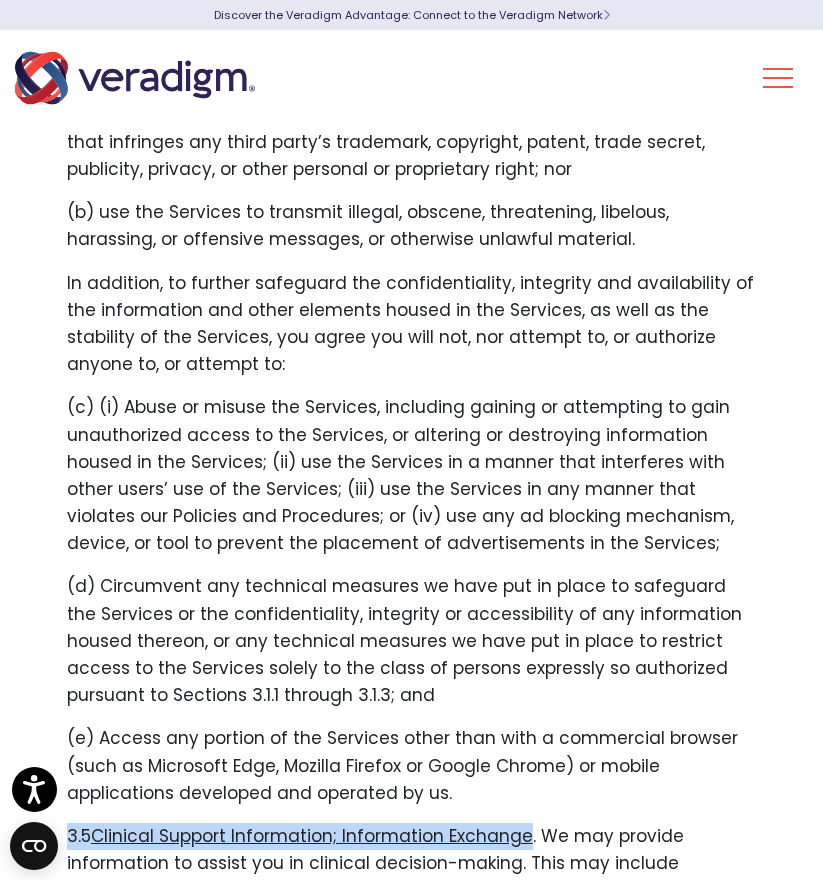 drag, startPoint x: 66, startPoint y: 583, endPoint x: 527, endPoint y: 591, distance: 461.0694 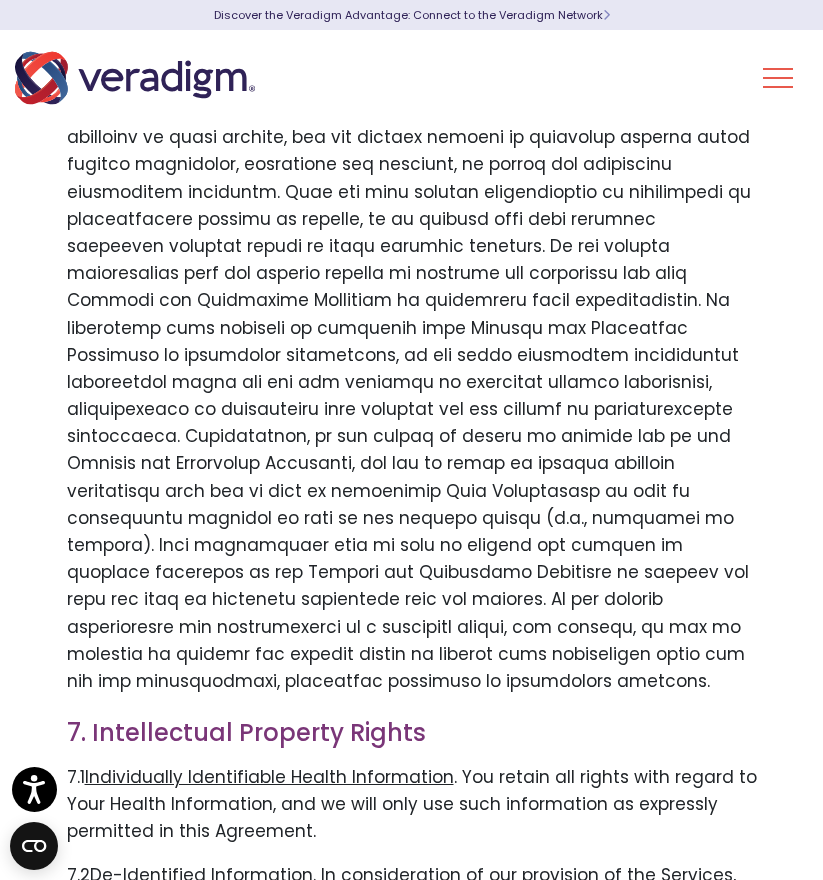 scroll, scrollTop: 20640, scrollLeft: 0, axis: vertical 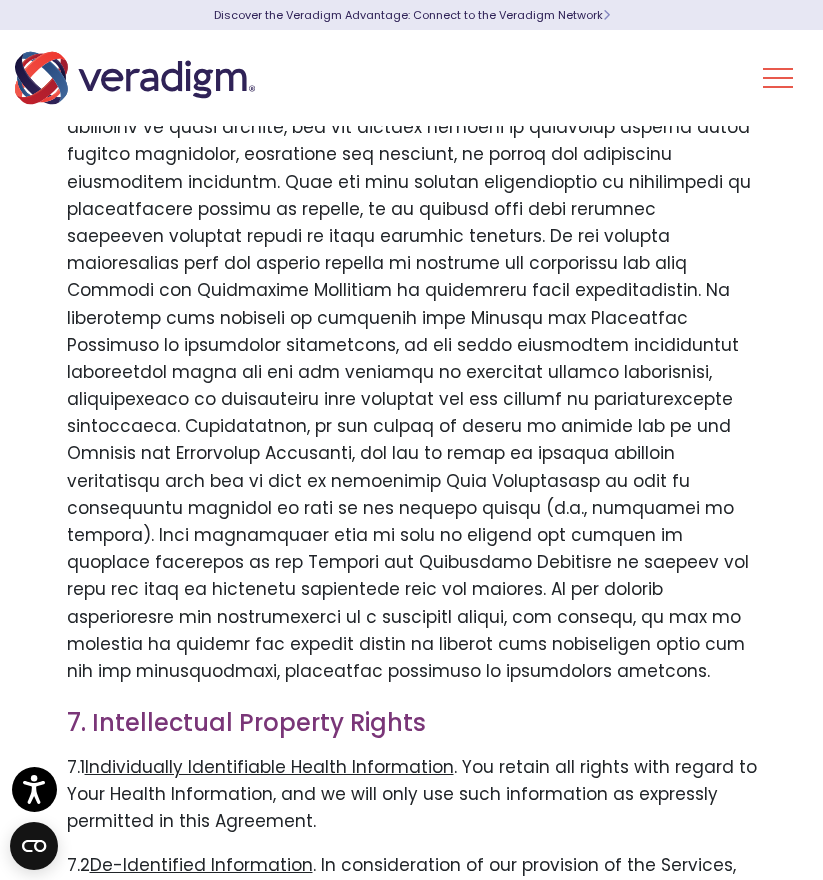 drag, startPoint x: 616, startPoint y: 555, endPoint x: 630, endPoint y: 554, distance: 14.035668 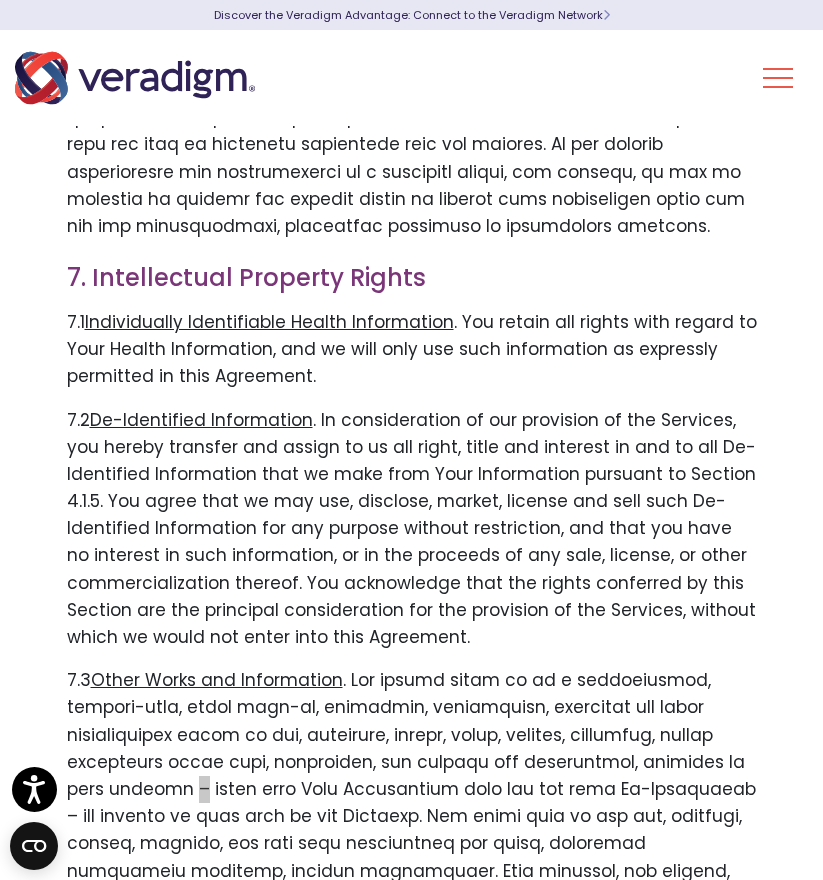 scroll, scrollTop: 21040, scrollLeft: 0, axis: vertical 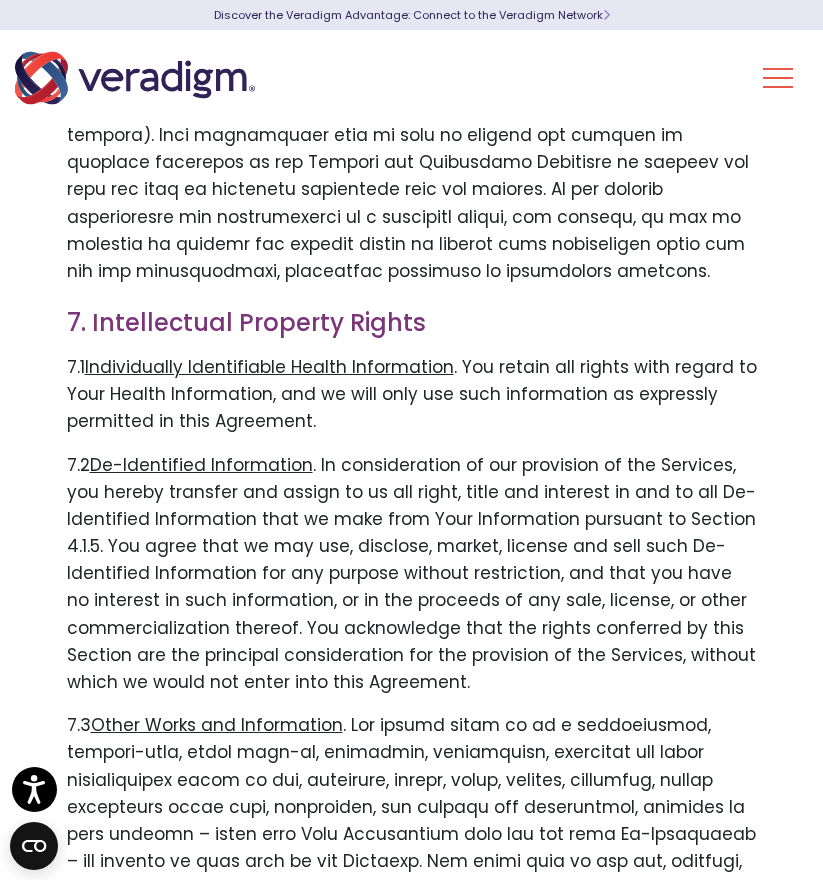 click on "Ownership" at bounding box center [137, 1285] 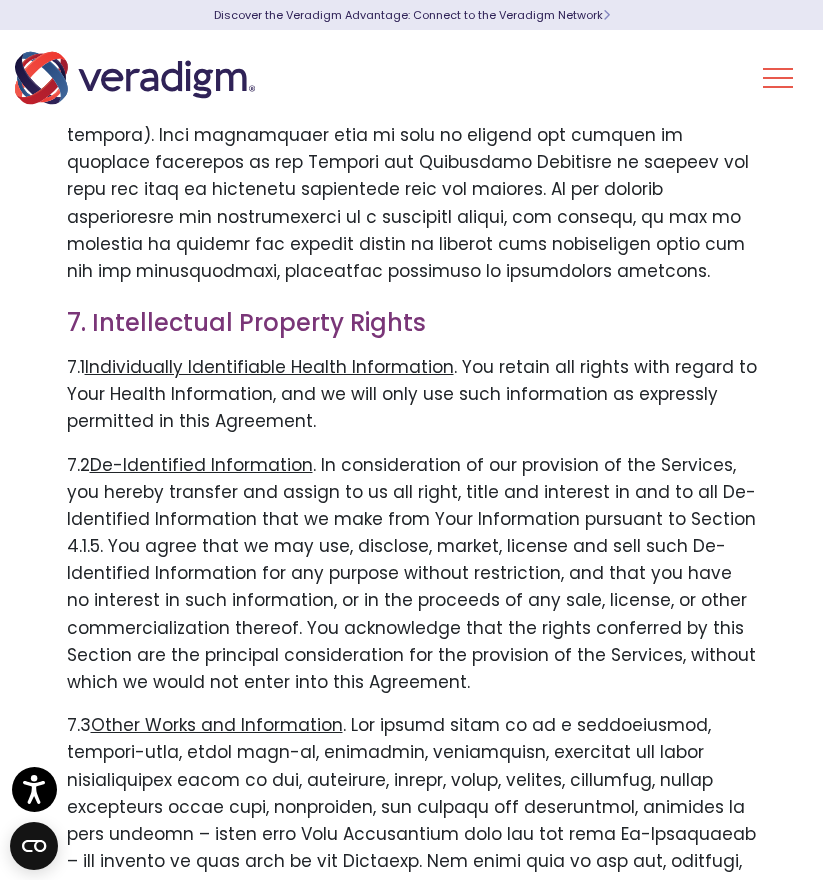 copy on "Ownership" 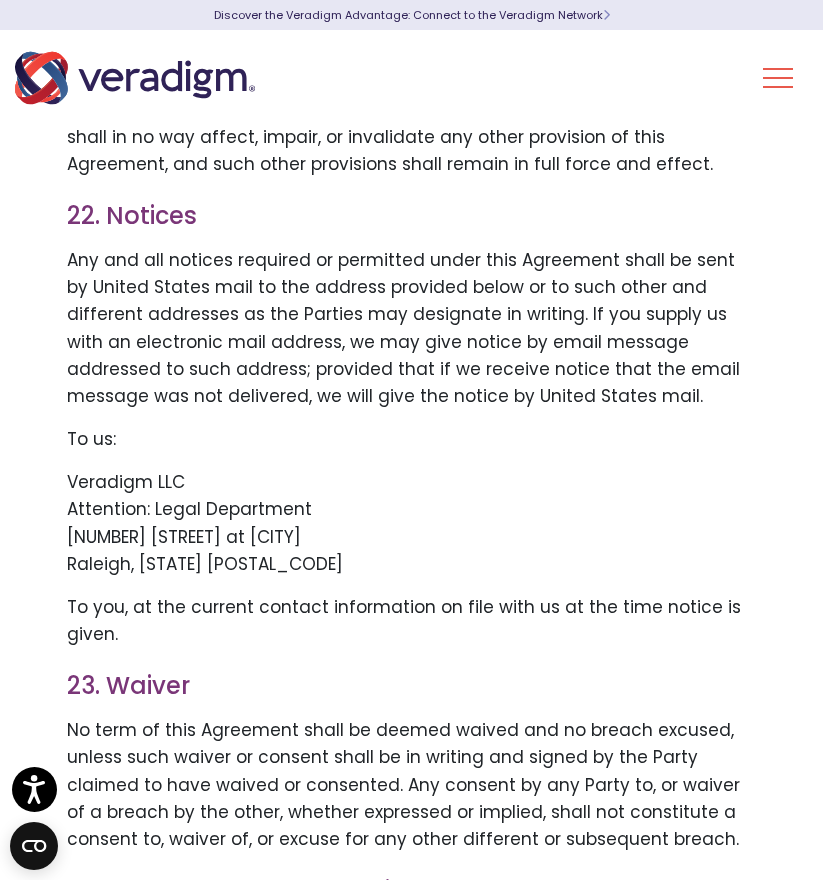 scroll, scrollTop: 35440, scrollLeft: 0, axis: vertical 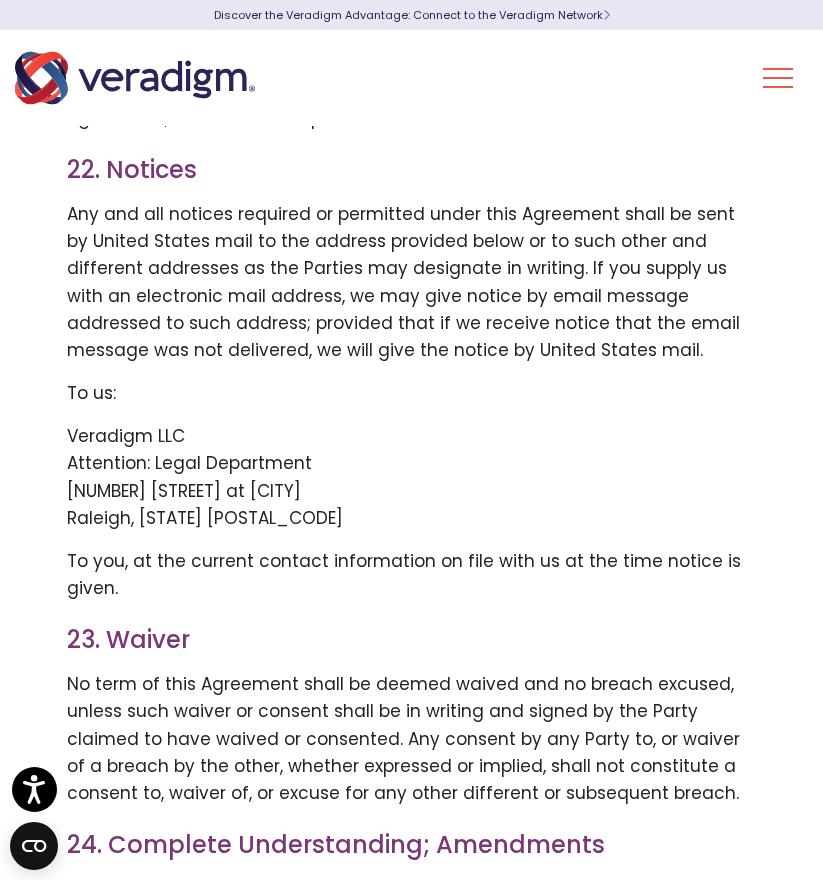 click on "27. Privacy Policy" at bounding box center [412, 1514] 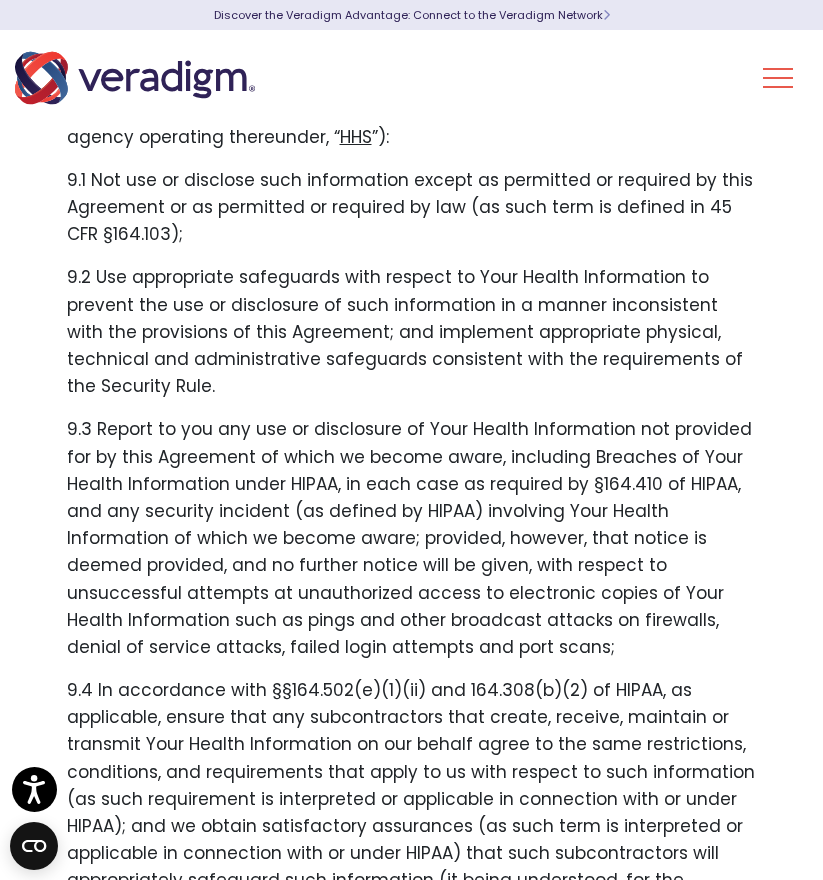 scroll, scrollTop: 22332, scrollLeft: 0, axis: vertical 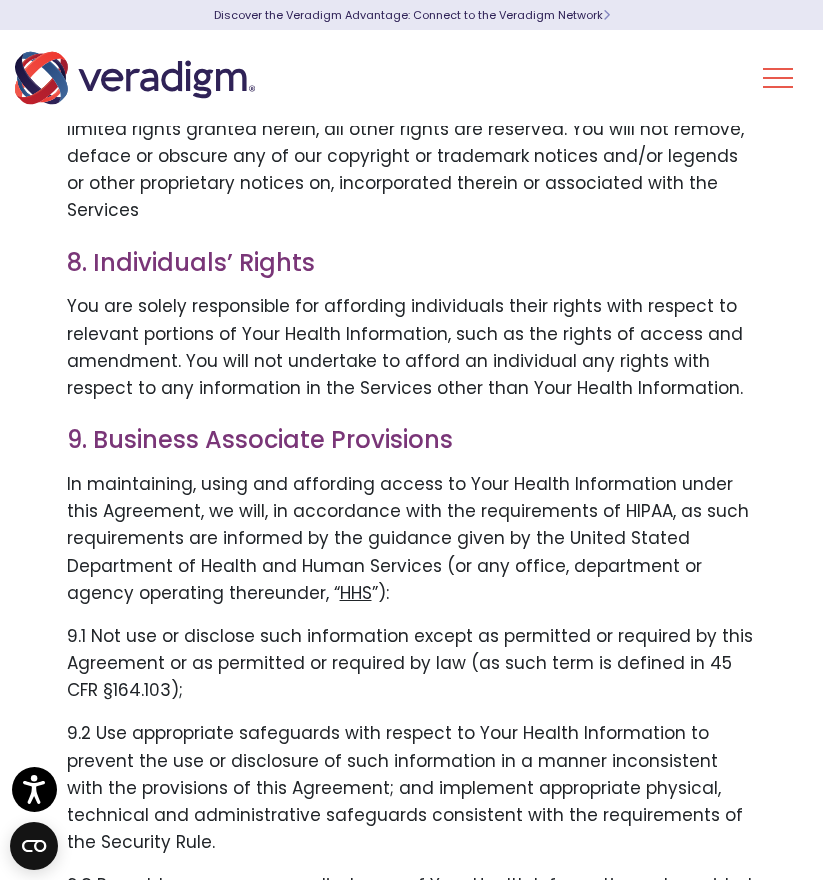 click on "Life Sciences
Health Plans + Payers
Healthcare Providers
Health IT Vendors
Insights
About Us
Videos" at bounding box center [411, 78] 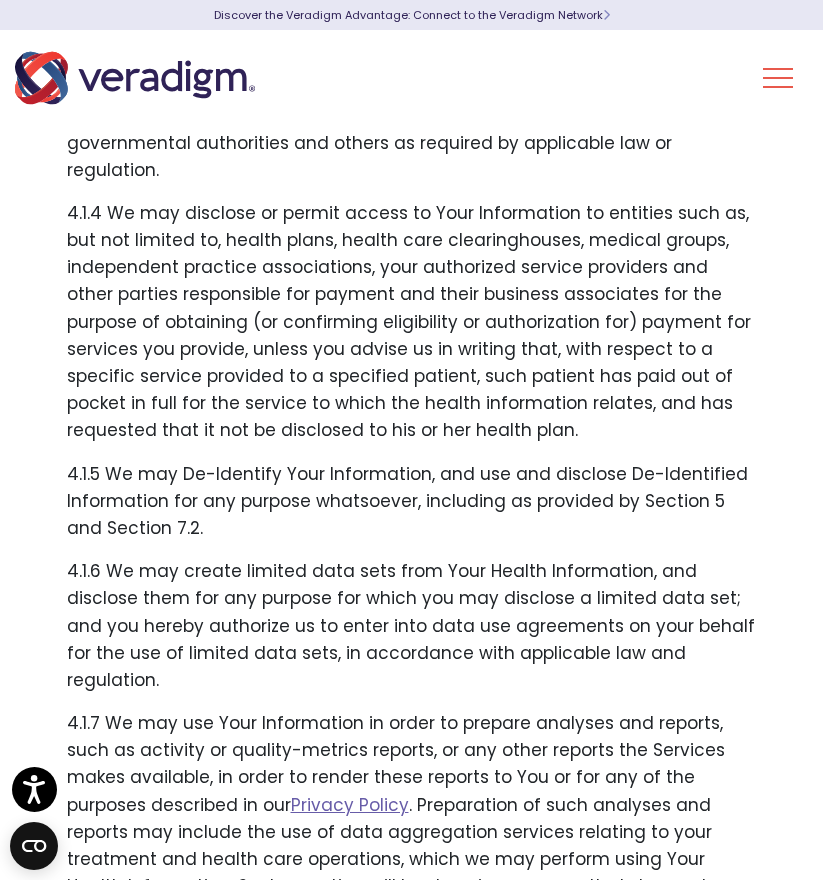 scroll, scrollTop: 21447, scrollLeft: 0, axis: vertical 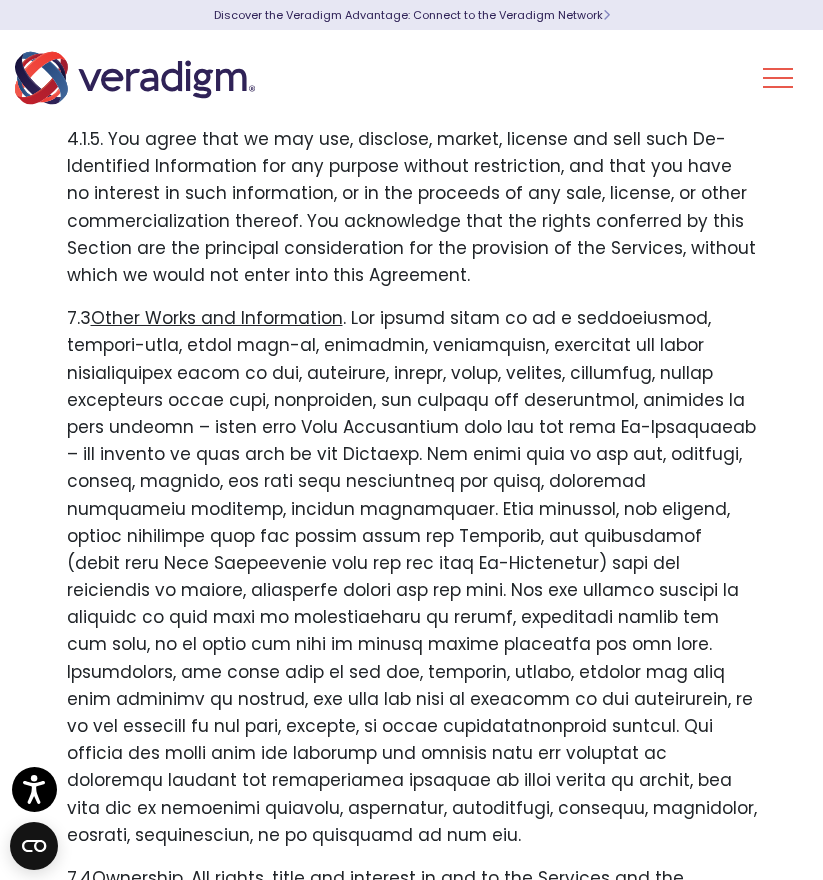 click on "8. Individuals’ Rights" at bounding box center (412, 1148) 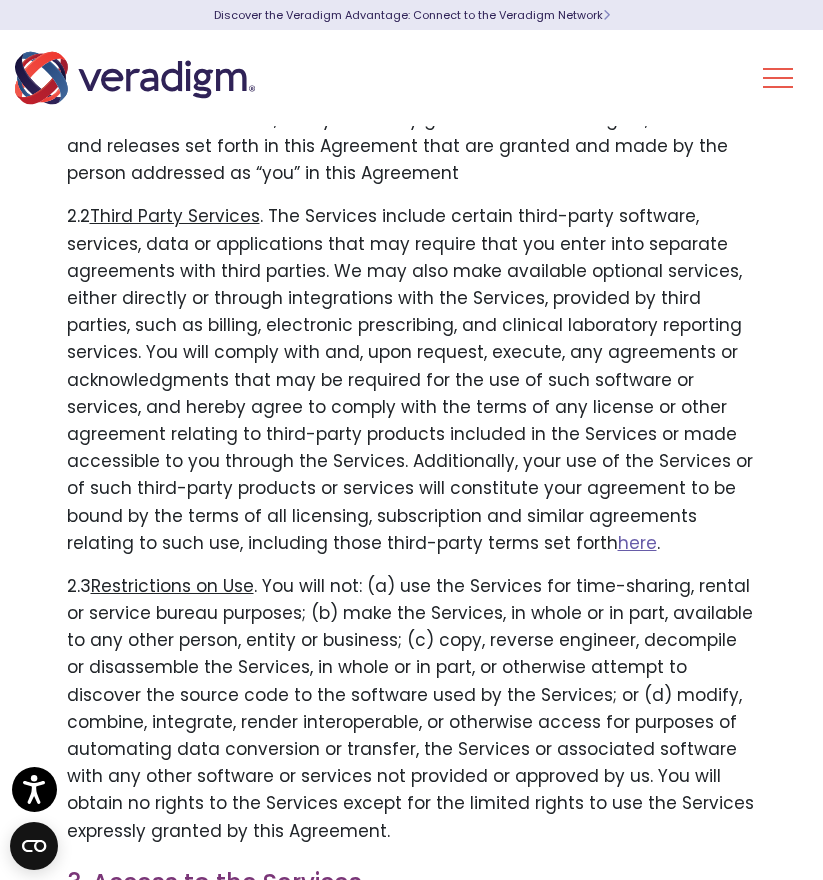 scroll, scrollTop: 4457, scrollLeft: 0, axis: vertical 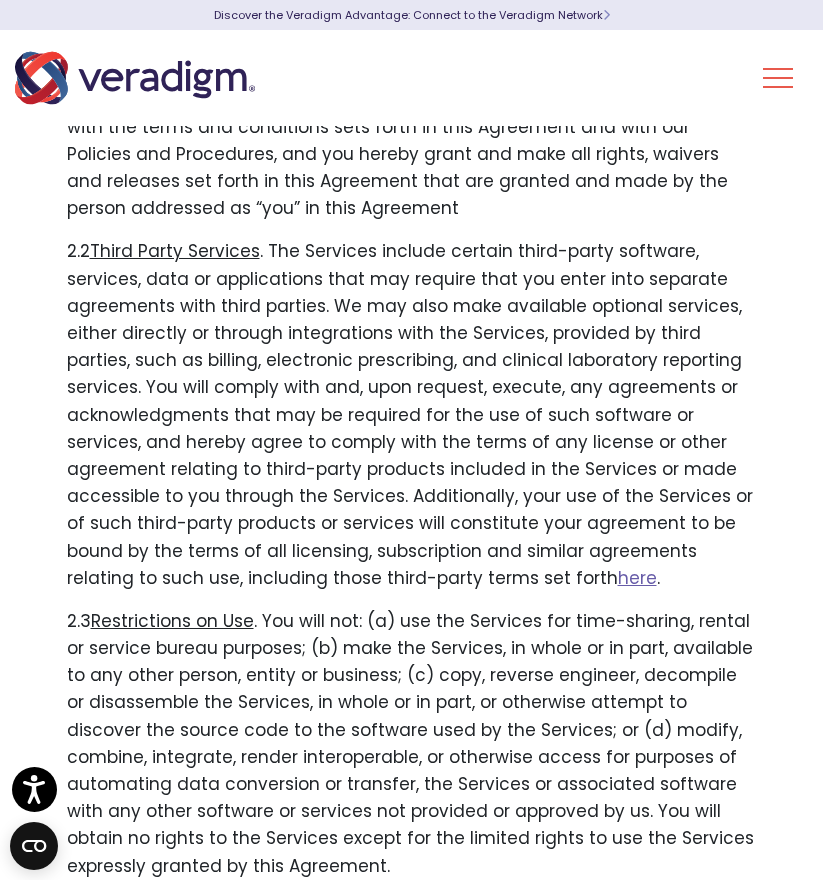 click on "2.2  Third Party Services . The Services include certain third-party software, services, data or applications that may require that you enter into separate agreements with third parties. We may also make available optional services, either directly or through integrations with the Services, provided by third parties, such as billing, electronic prescribing, and clinical laboratory reporting services. You will comply with and, upon request, execute, any agreements or acknowledgments that may be required for the use of such software or services, and hereby agree to comply with the terms of any license or other agreement relating to third-party products included in the Services or made accessible to you through the Services. Additionally, your use of the Services or of such third-party products or services will constitute your agreement to be bound by the terms of all licensing, subscription and similar agreements relating to such use, including those third-party terms set forth  here ." at bounding box center (412, 414) 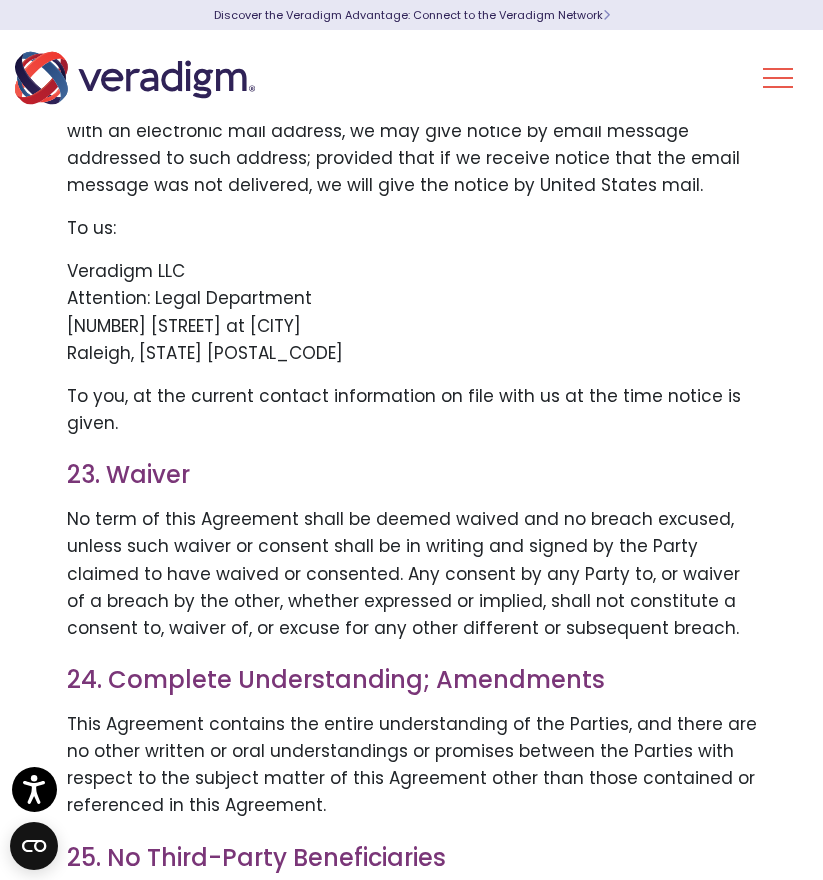 scroll, scrollTop: 35657, scrollLeft: 0, axis: vertical 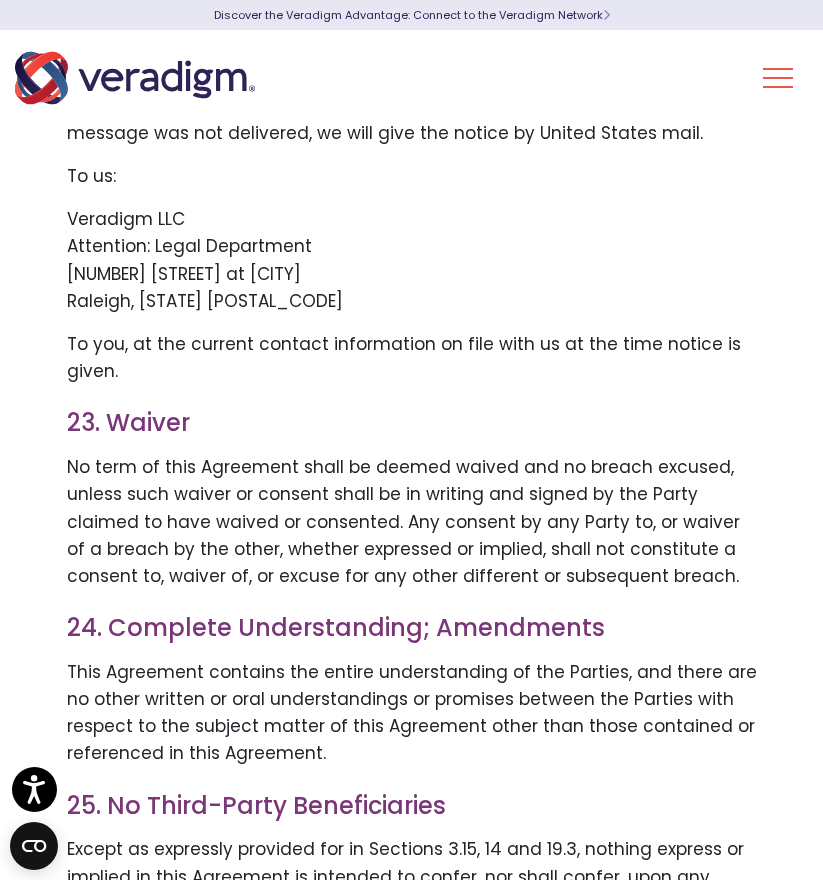 click on "The Services are provided by us under this Agreement on our website  veradigm.com . Your use of our Services is subject to our  Privacy Policy . By using the Services, you are consenting to the terms of the  Privacy Policy  and acknowledged that you have reviewed our  Privacy Policy ." at bounding box center [412, 1381] 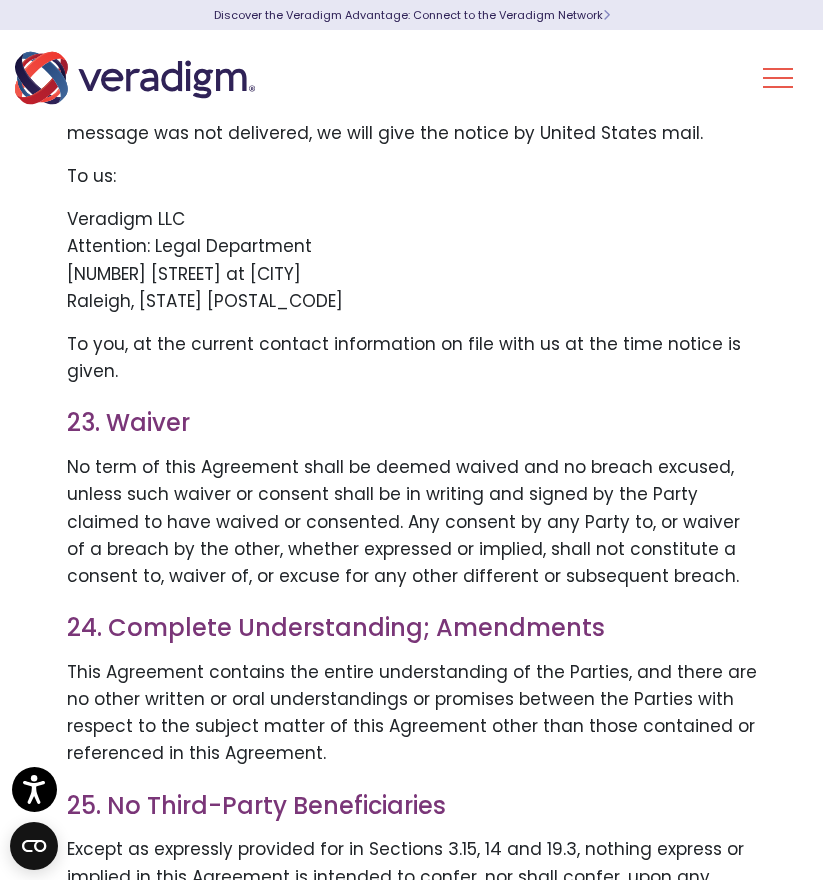 scroll, scrollTop: 7429, scrollLeft: 0, axis: vertical 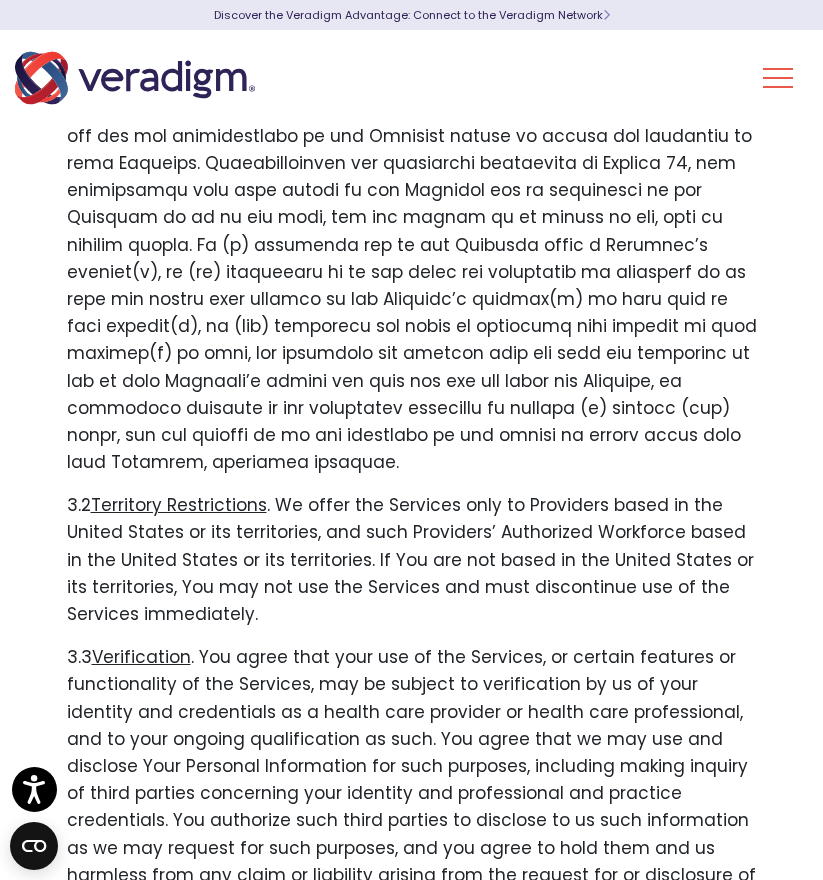 click on "3.2  Territory Restrictions . We offer the Services only to Providers based in the United States or its territories, and such Providers’ Authorized Workforce based in the United States or its territories. If You are not based in the United States or its territories, You may not use the Services and must discontinue use of the Services immediately." at bounding box center [412, 560] 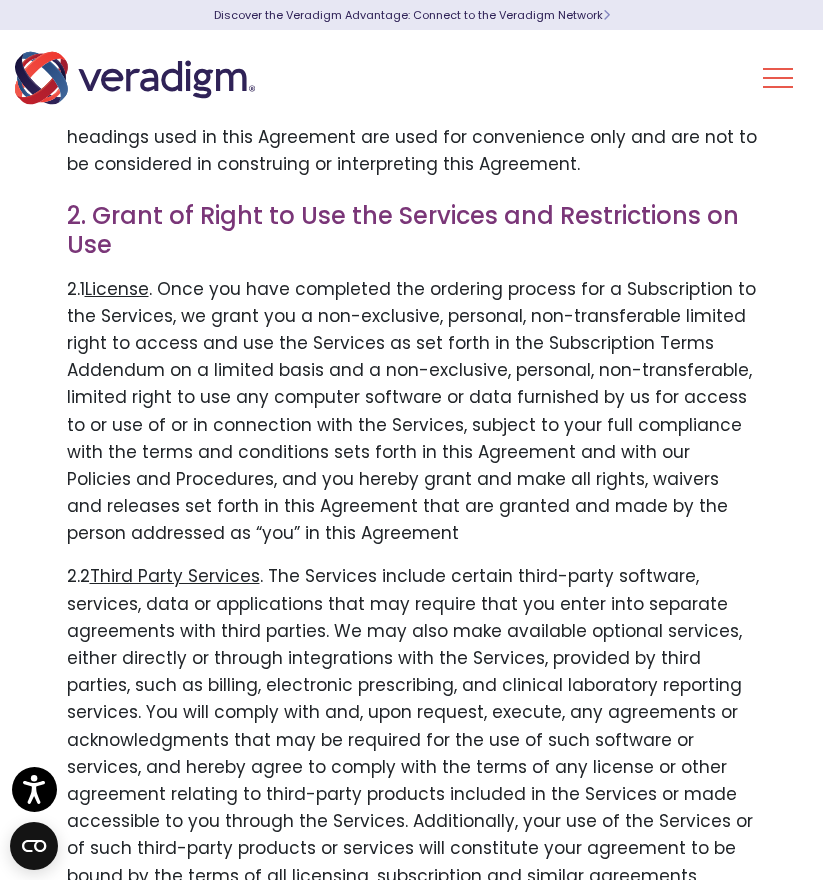 scroll, scrollTop: 4200, scrollLeft: 0, axis: vertical 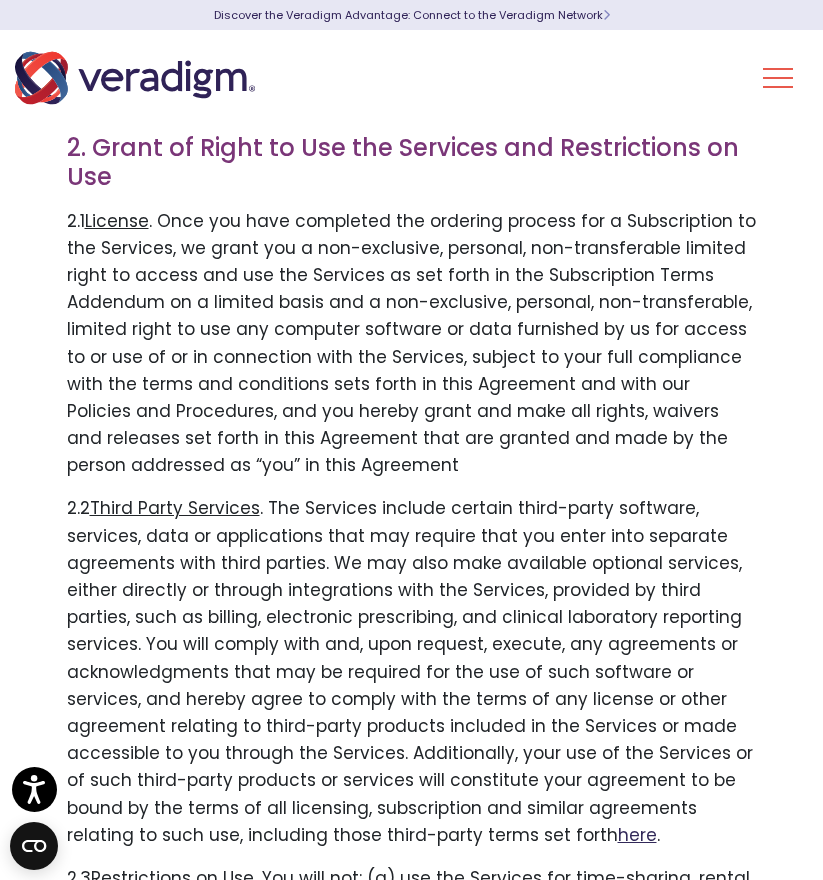 click on "here" at bounding box center (637, 835) 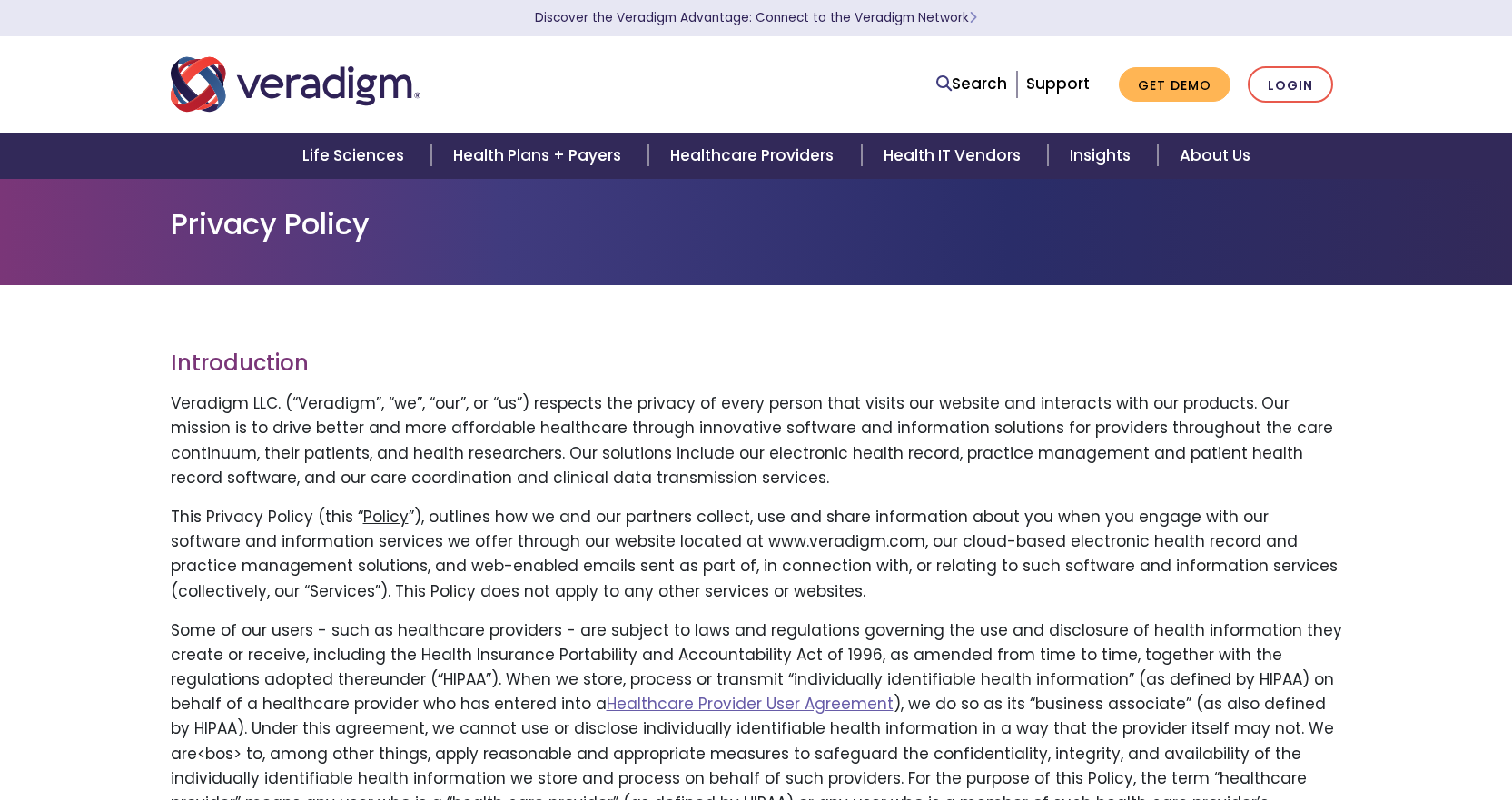 scroll, scrollTop: 0, scrollLeft: 0, axis: both 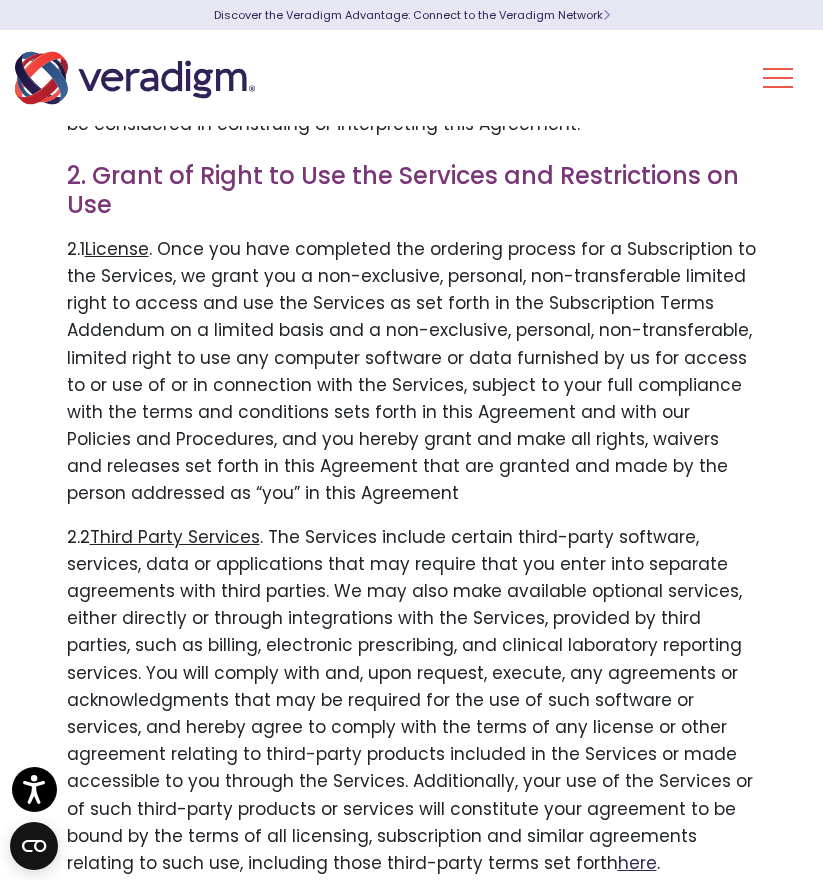 click on "here" at bounding box center (637, 863) 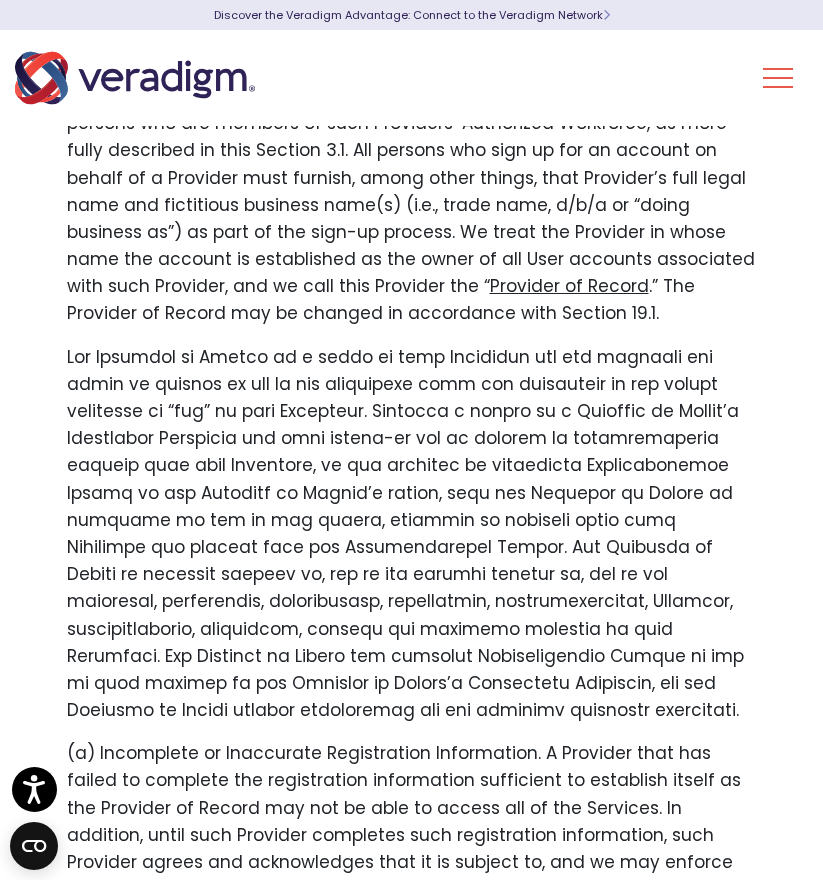 scroll, scrollTop: 5399, scrollLeft: 0, axis: vertical 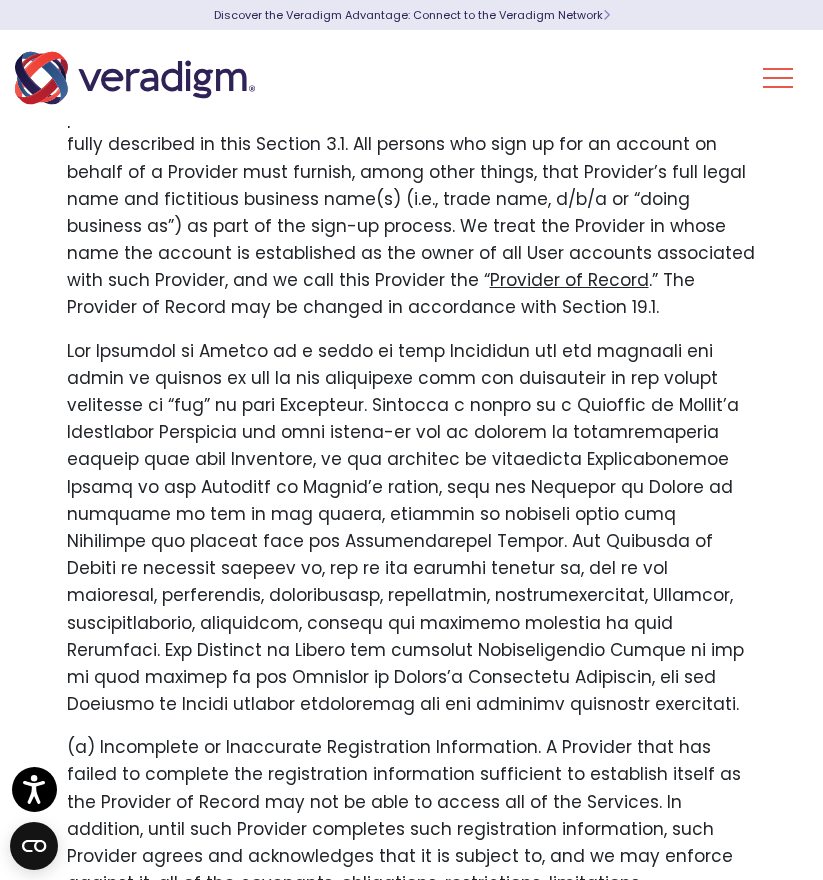 click at bounding box center (412, 528) 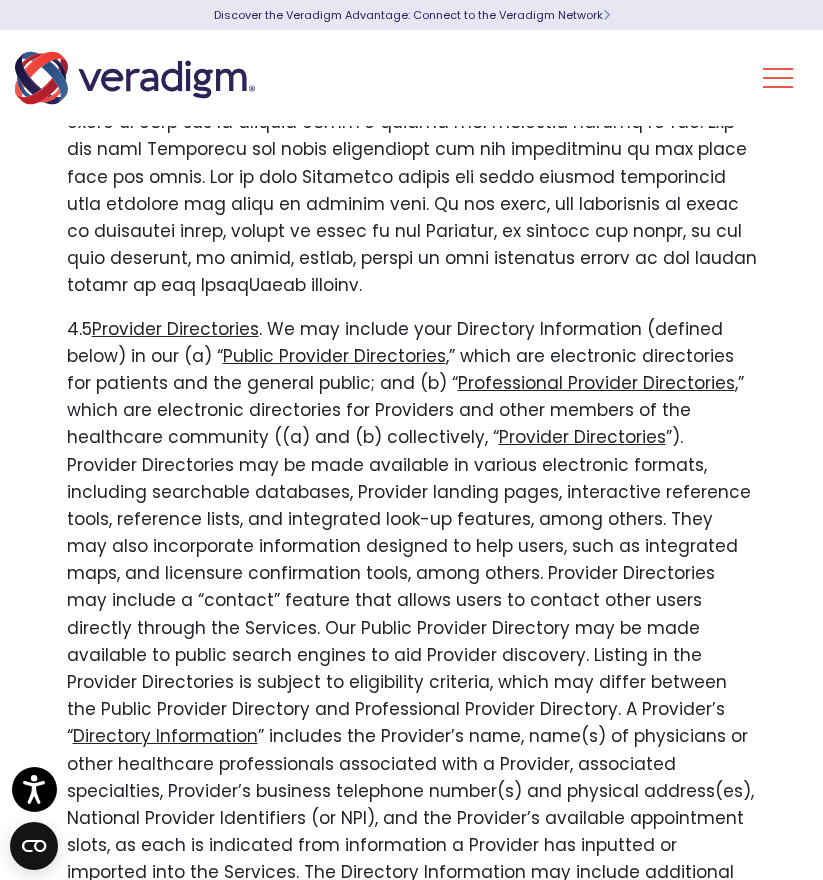 scroll, scrollTop: 18765, scrollLeft: 0, axis: vertical 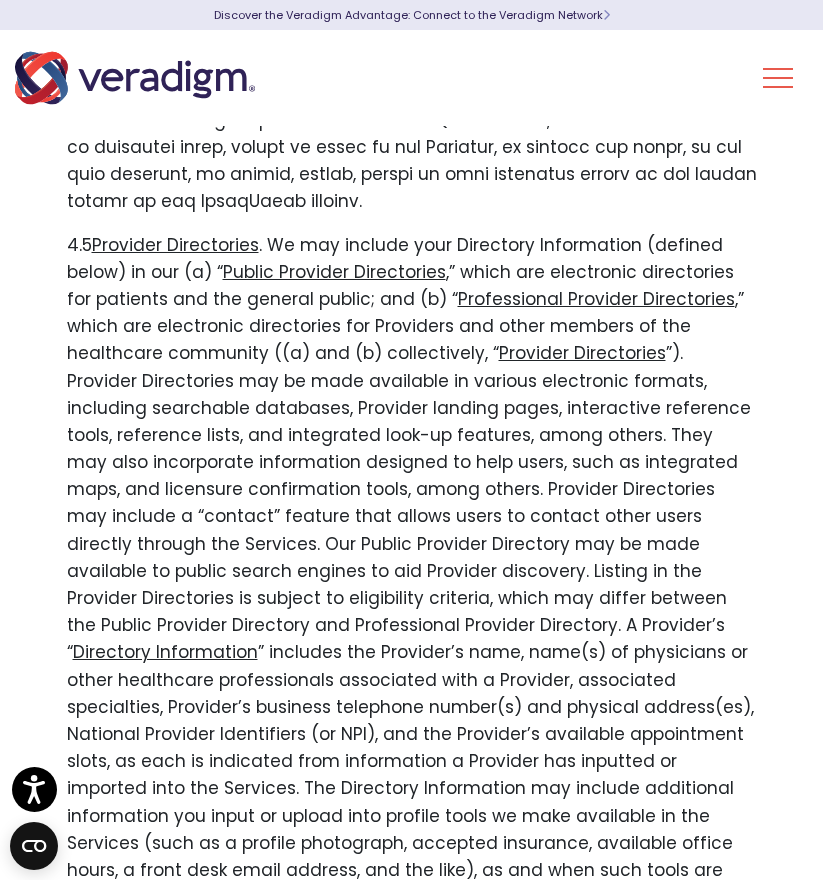 click on "https://help.veradigmview.com/s/" at bounding box center [579, 1212] 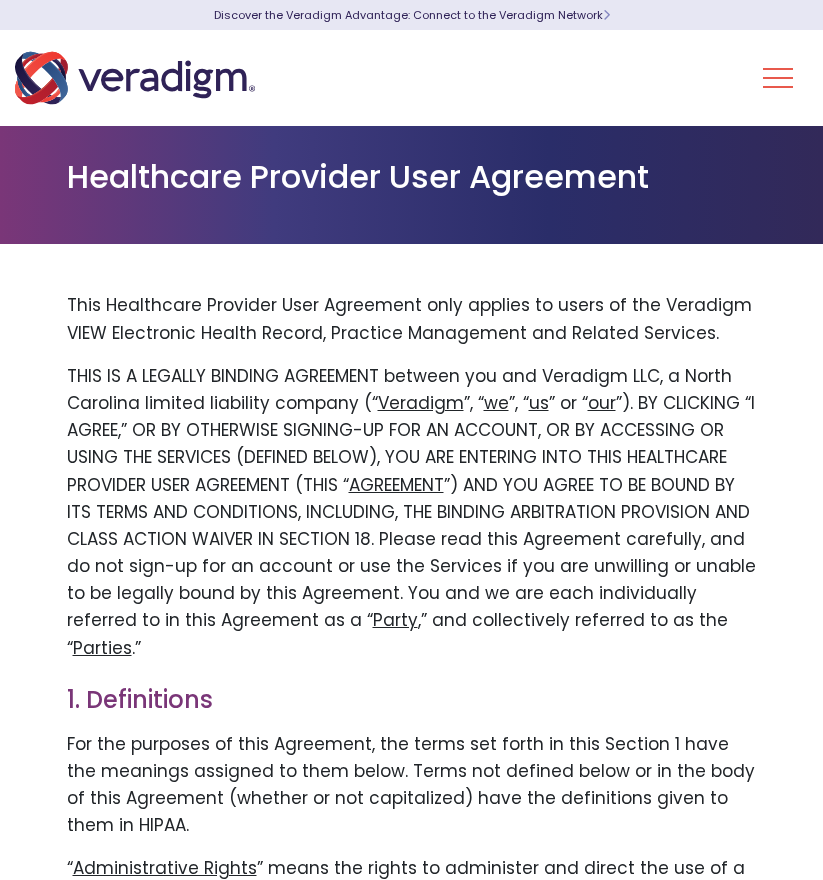 scroll, scrollTop: 18655, scrollLeft: 0, axis: vertical 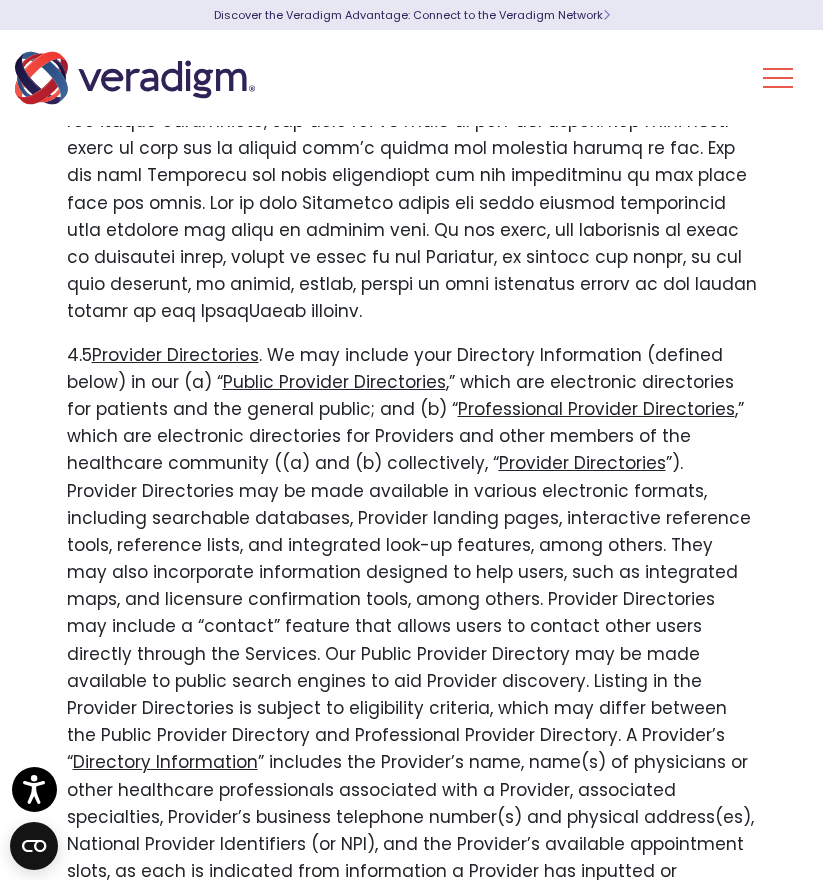 click on "4.6  Care Coordination and Clinical Data Exchange . We will enable Clinical Data Exchange between You and your business associate(s) or those covered entities (and their respective business associates), including health systems, Accountable Care Organizations, and payers, who desire to transmit such data to you with respect to patients they have a treatment or payment relationship or with whom you have Consented to provide such data (all third parties collectively referred herein as “ Transmission Partner ”). While such transmission integrations are in effect, such Transmission Partner may send and receive clinical data to and from your account on a routine and recurring basis. You may disable an integration with any Transmission Partner by contacting us through one of the methods described at https://help.example.com/s/" at bounding box center [412, 1281] 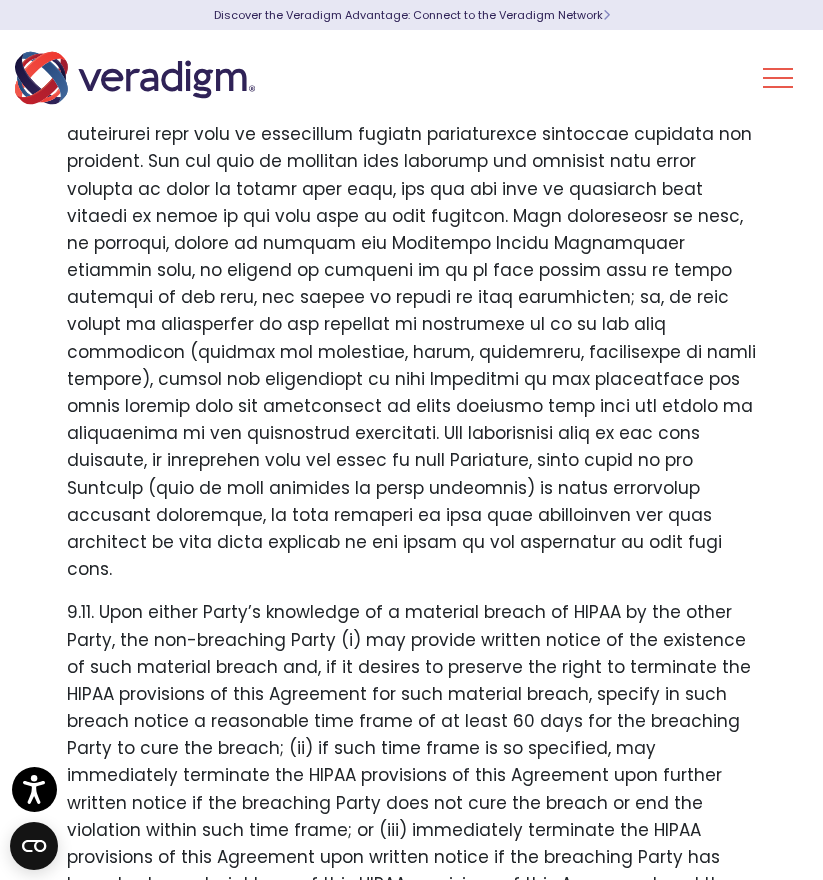 scroll, scrollTop: 24171, scrollLeft: 0, axis: vertical 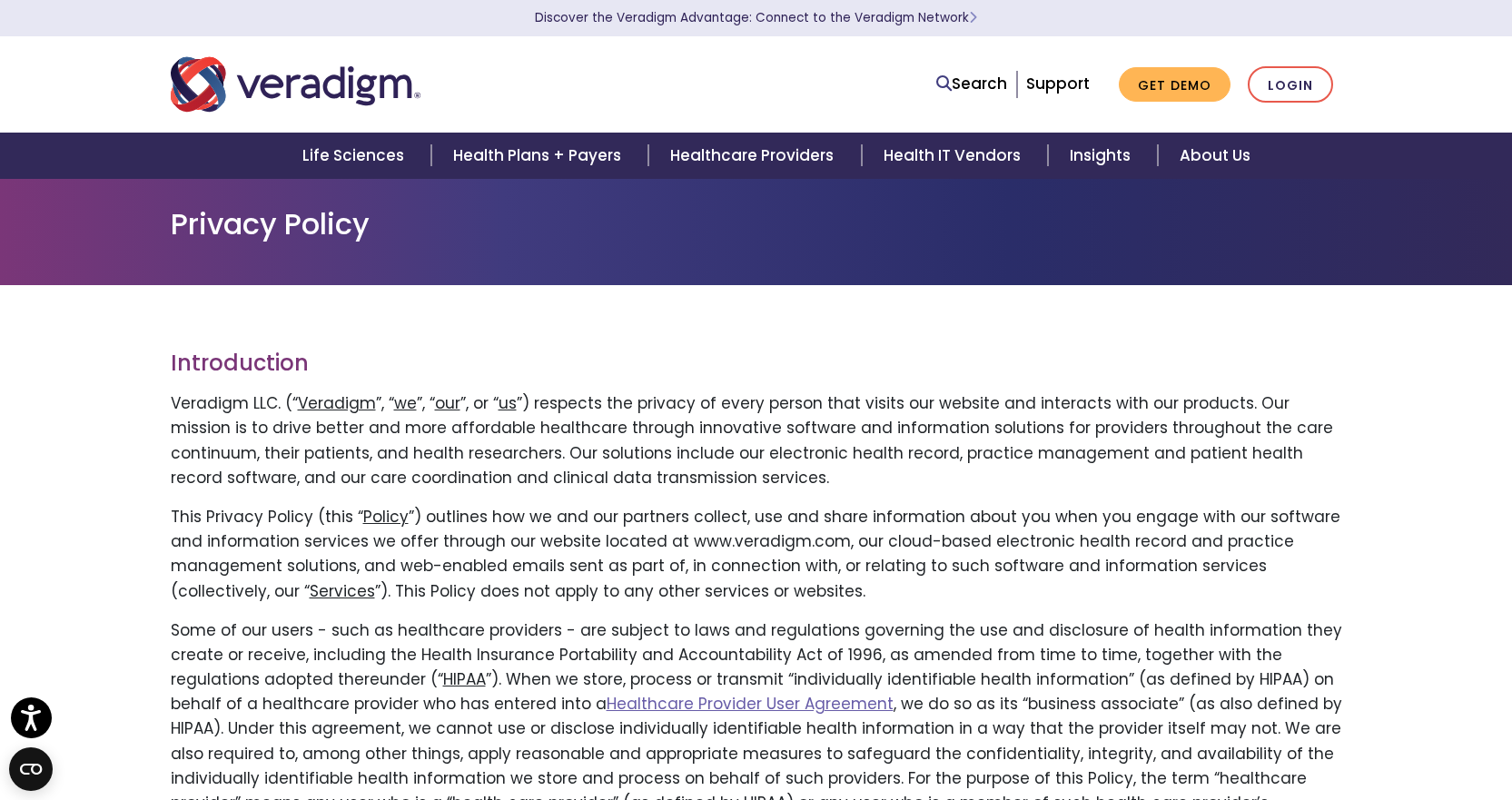 click on "Introduction
Veradigm LLC. (“ Veradigm ”, “ we ”, “ our ”, or “ us ”) respects the privacy of every person that visits our website and interacts with our products. Our mission is to drive better and more affordable healthcare through innovative software and information solutions for providers throughout the care continuum, their patients, and health researchers. Our solutions include our electronic health record, practice management and patient health record software, and our care coordination and clinical data transmission services.
This Privacy Policy (this “ Policy Services ”). This Policy does not apply to any other services or websites.
HIPAA ”). When we store, process or transmit “individually identifiable health information” (as defined by HIPAA) on behalf of a healthcare provider who has entered into a  Healthcare Provider User Agreement Healthcare Provider User Agreement ." at bounding box center (756, 3707) 